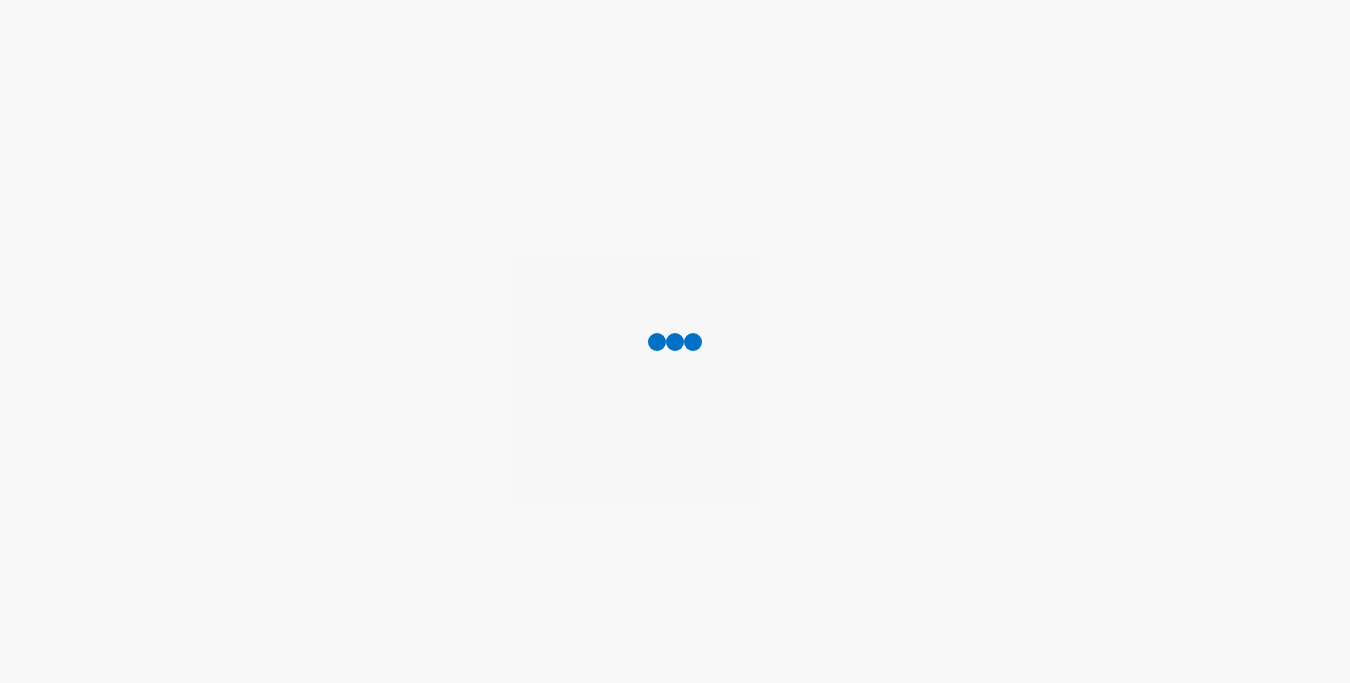 scroll, scrollTop: 0, scrollLeft: 0, axis: both 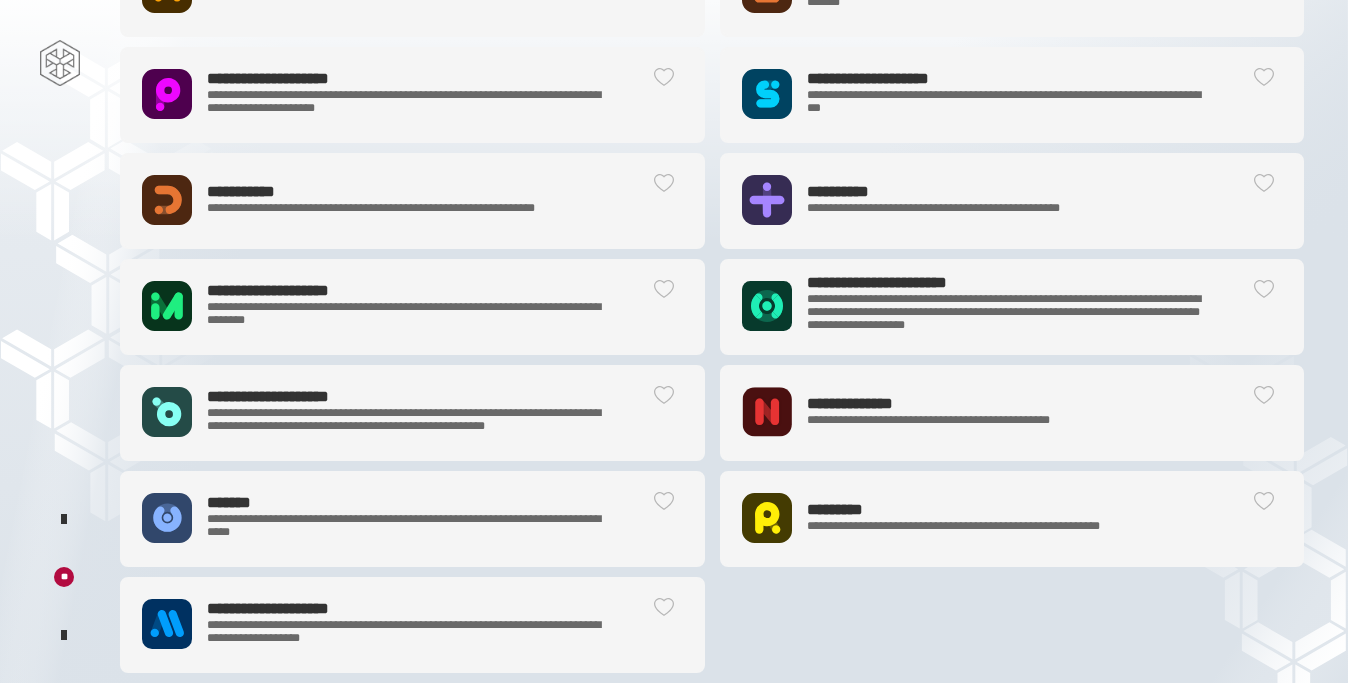 click on "**********" 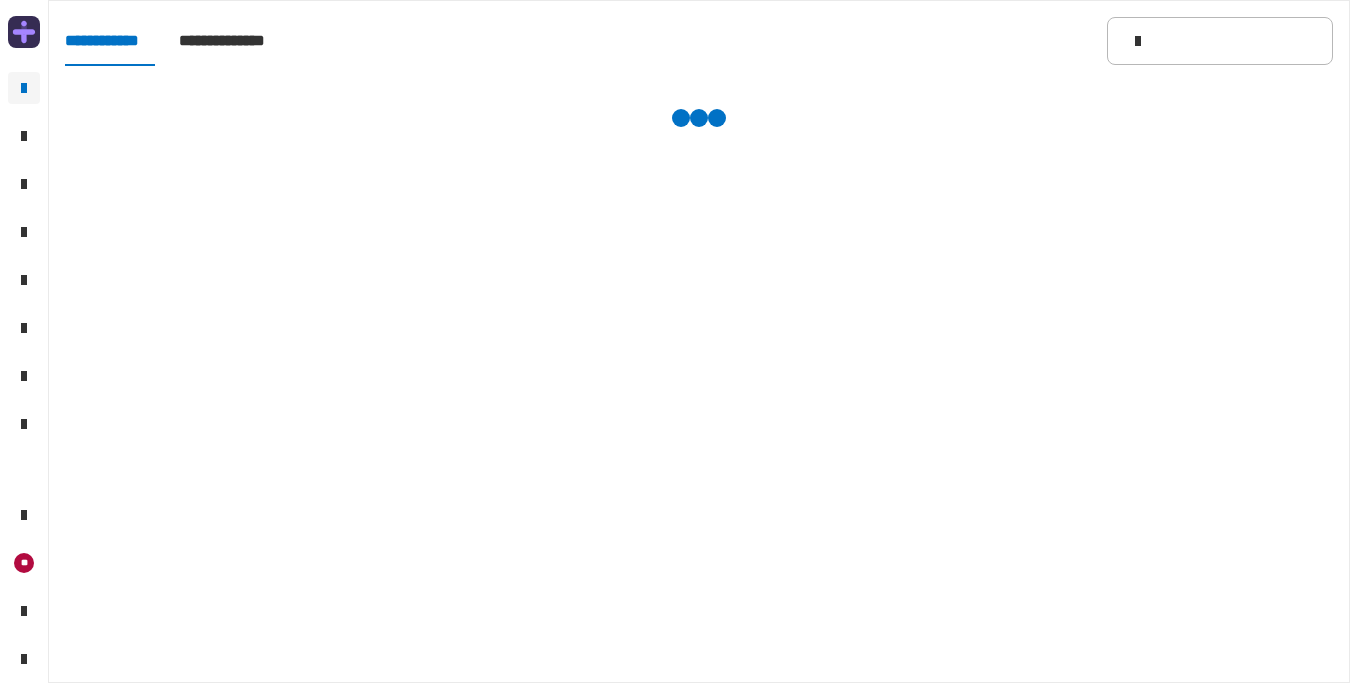 type 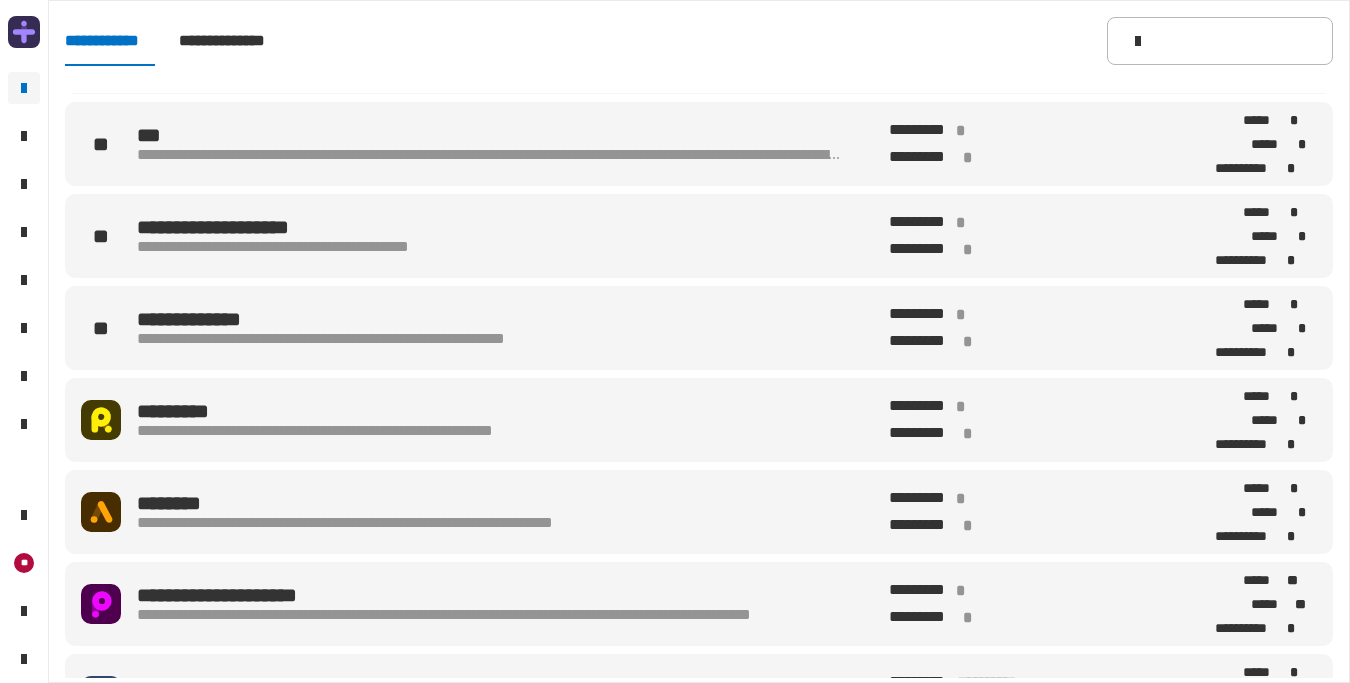 scroll, scrollTop: 174, scrollLeft: 0, axis: vertical 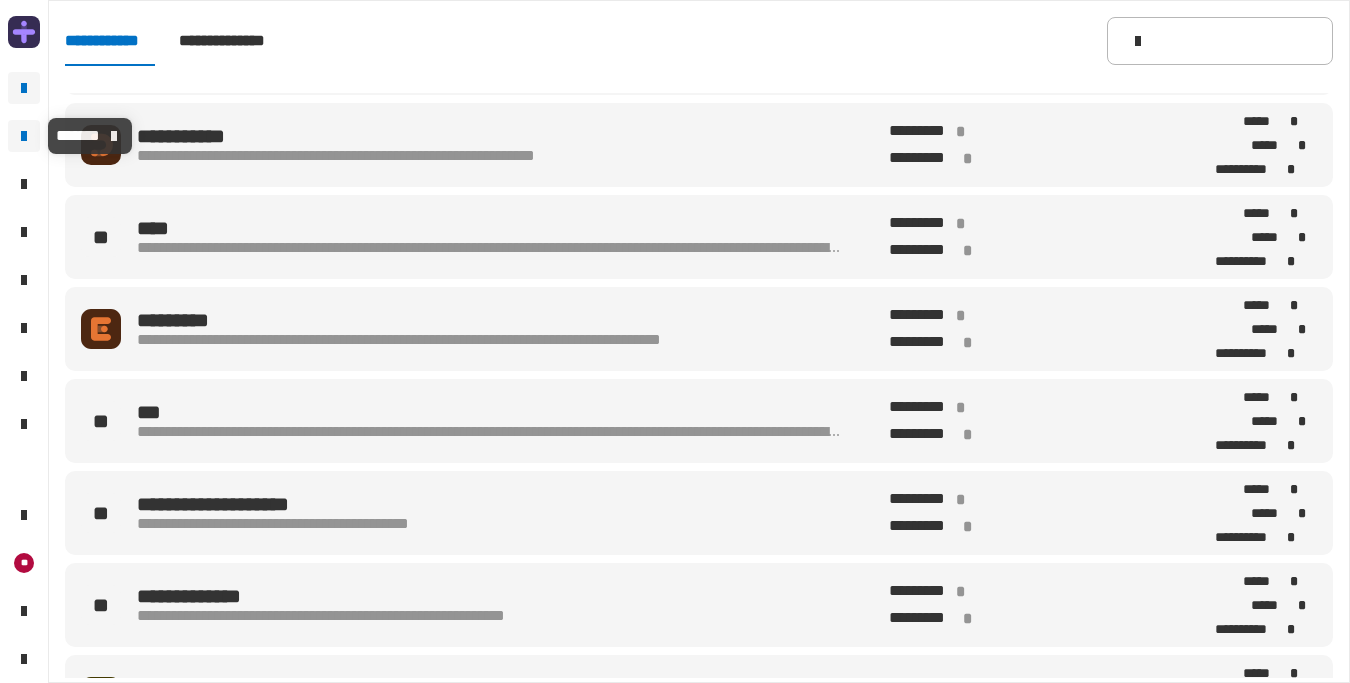 click 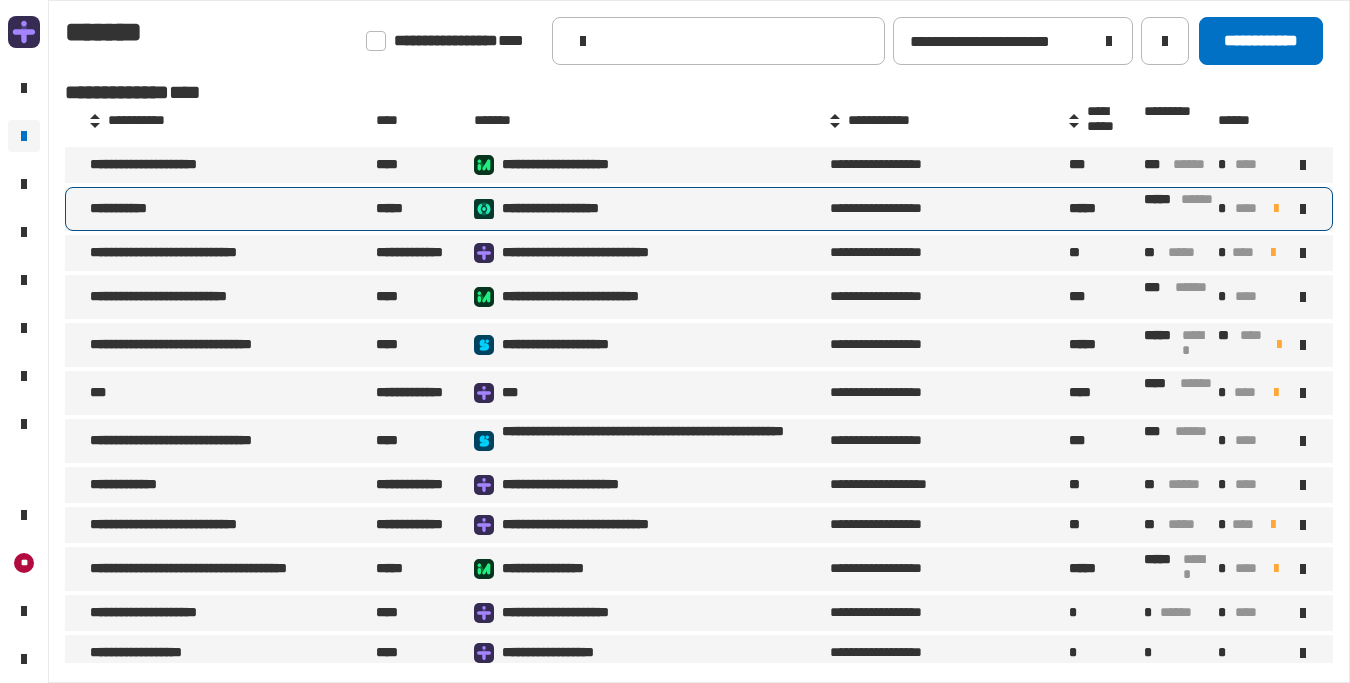 click on "**********" at bounding box center [231, 209] 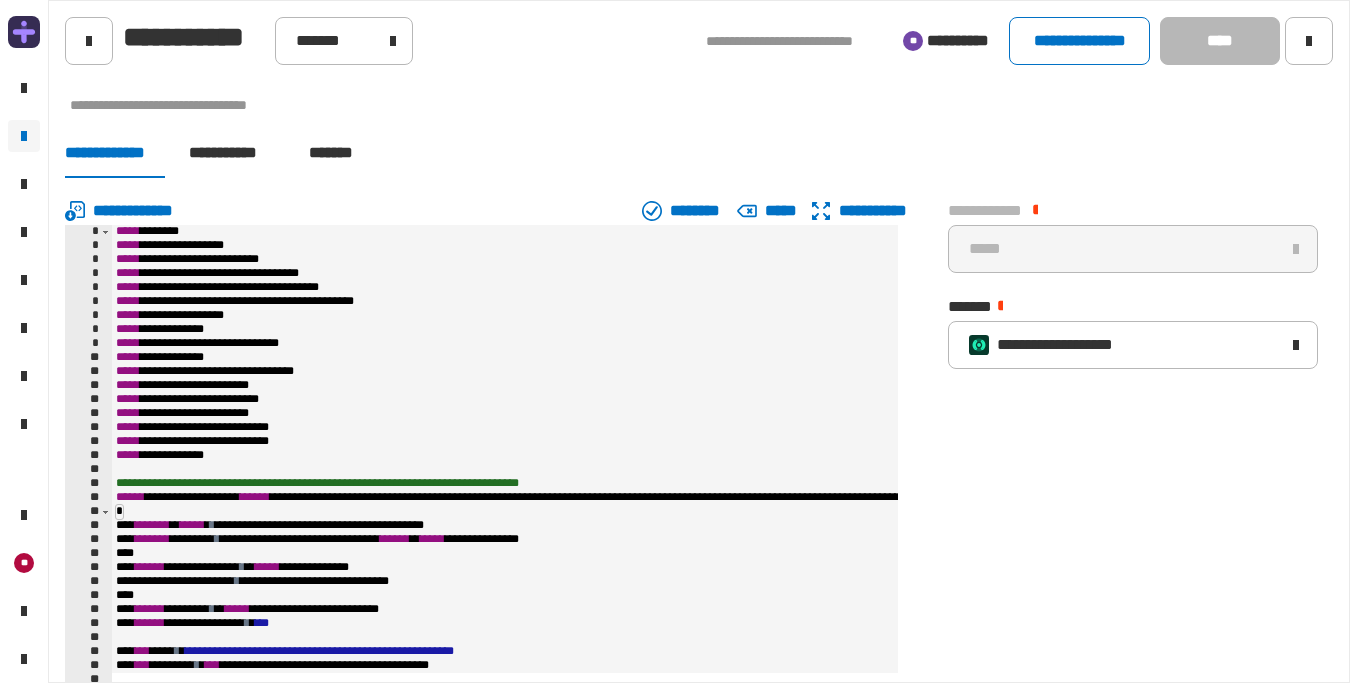 click on "*******" 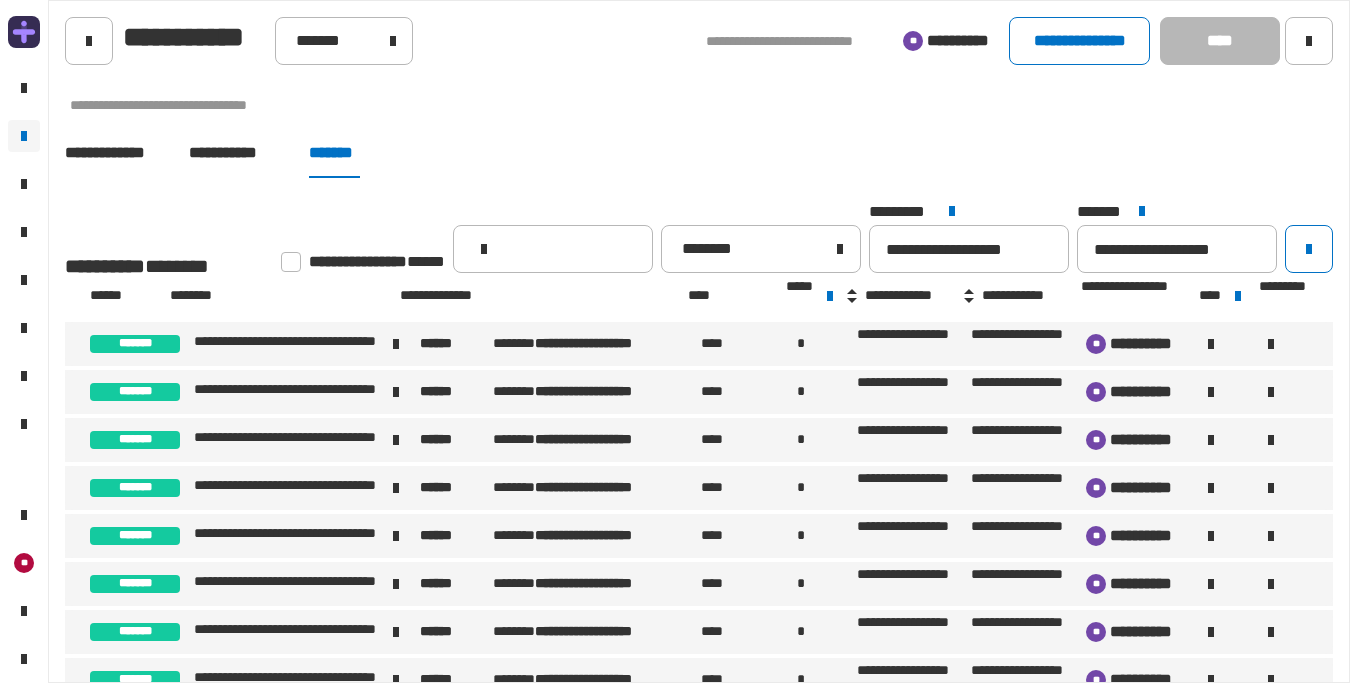 click 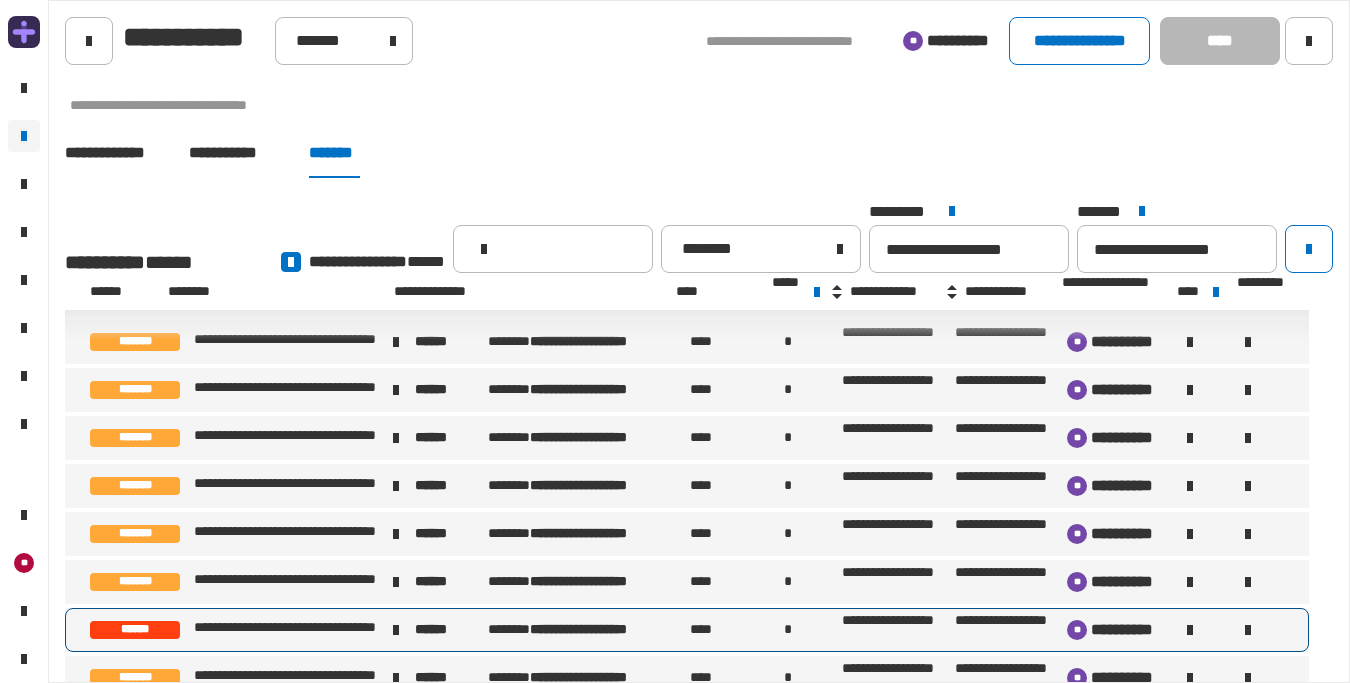 scroll, scrollTop: 414, scrollLeft: 0, axis: vertical 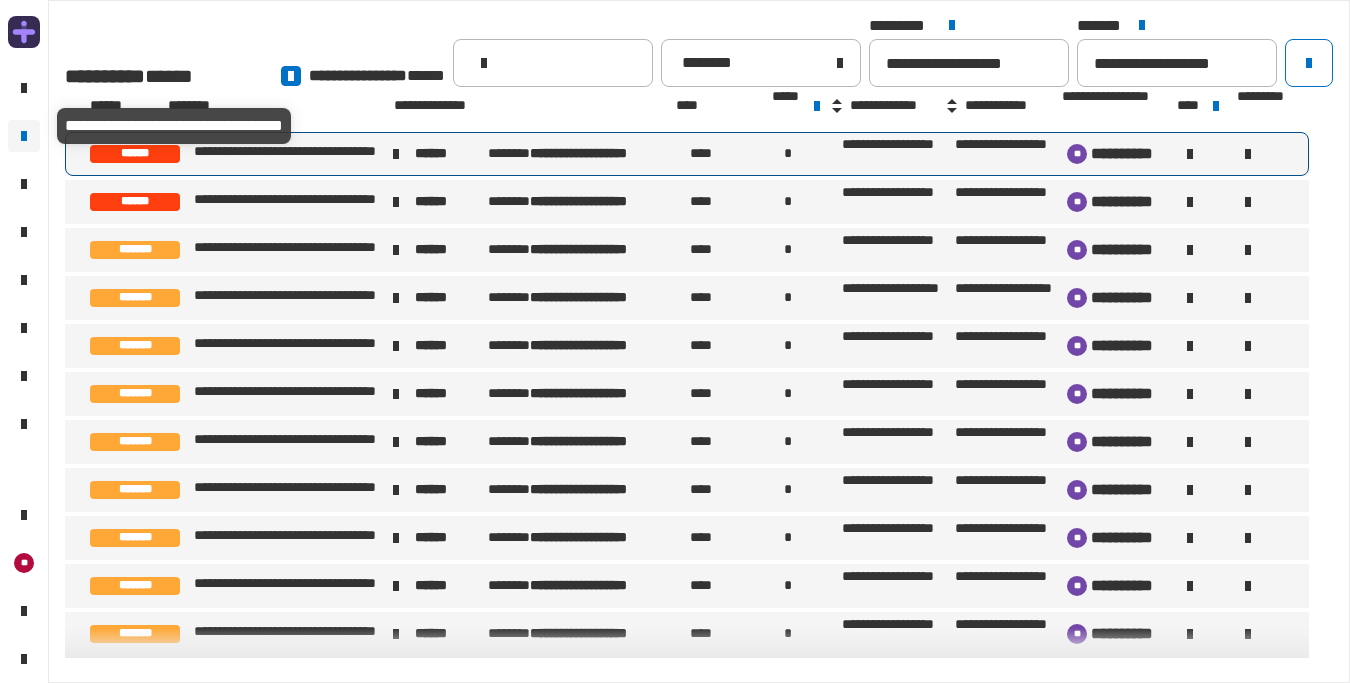 click on "**********" at bounding box center [288, 154] 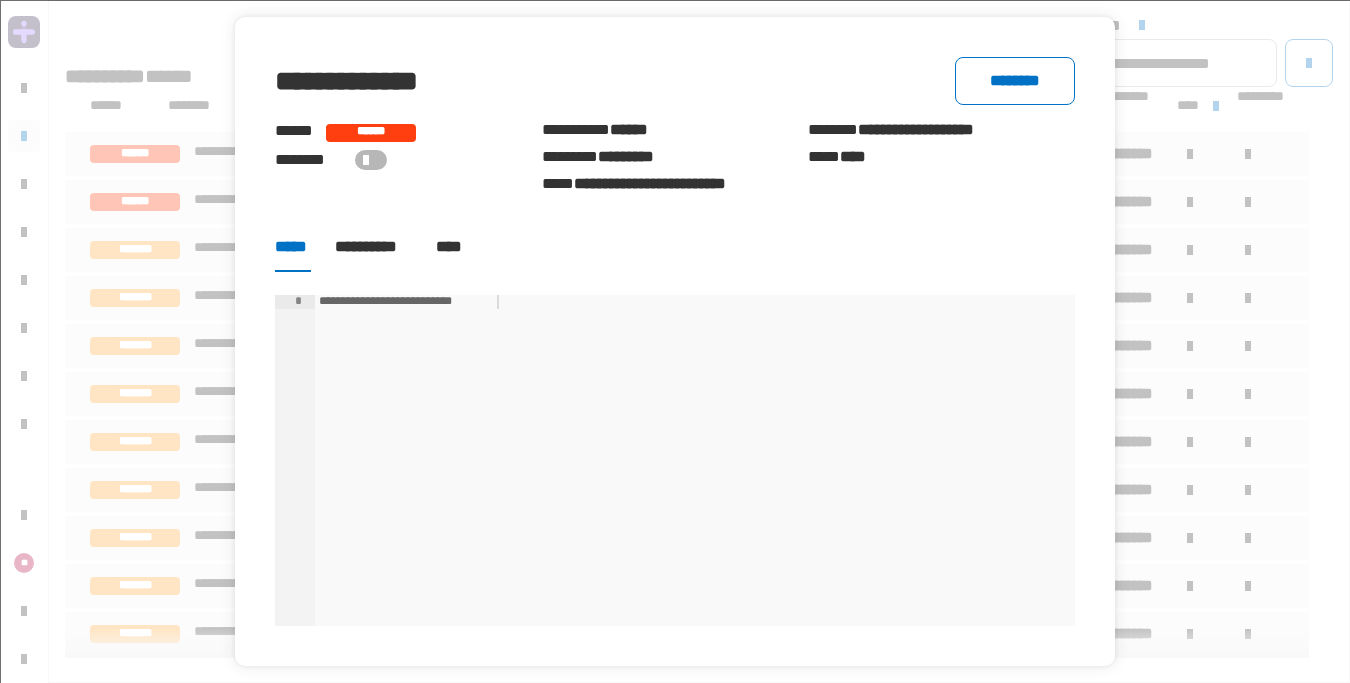 drag, startPoint x: 403, startPoint y: 245, endPoint x: 457, endPoint y: 245, distance: 54 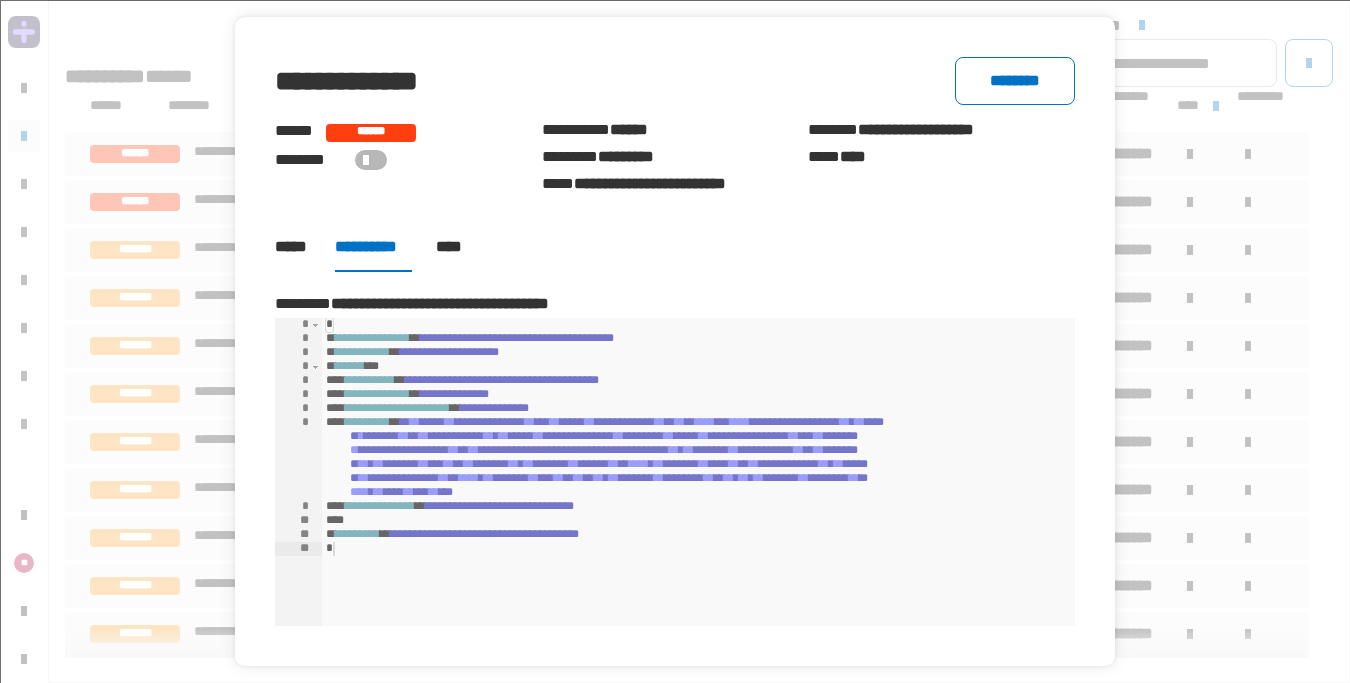 click on "****" 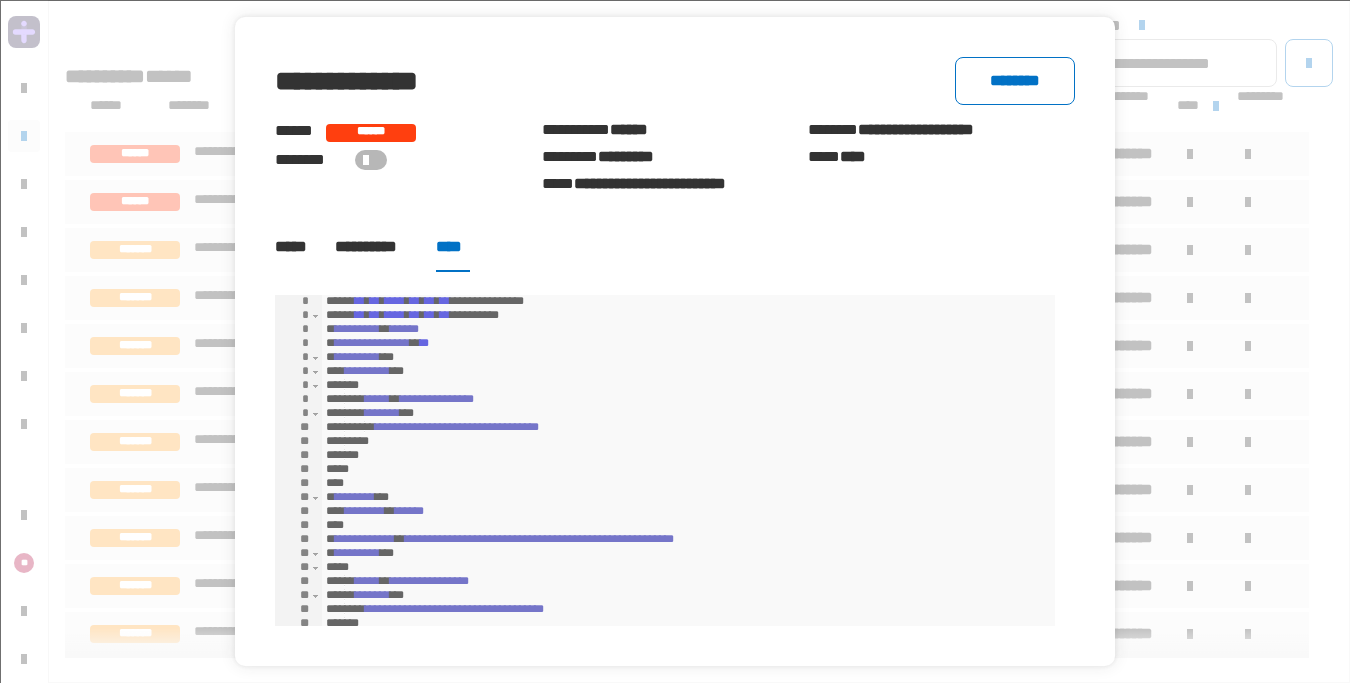 click 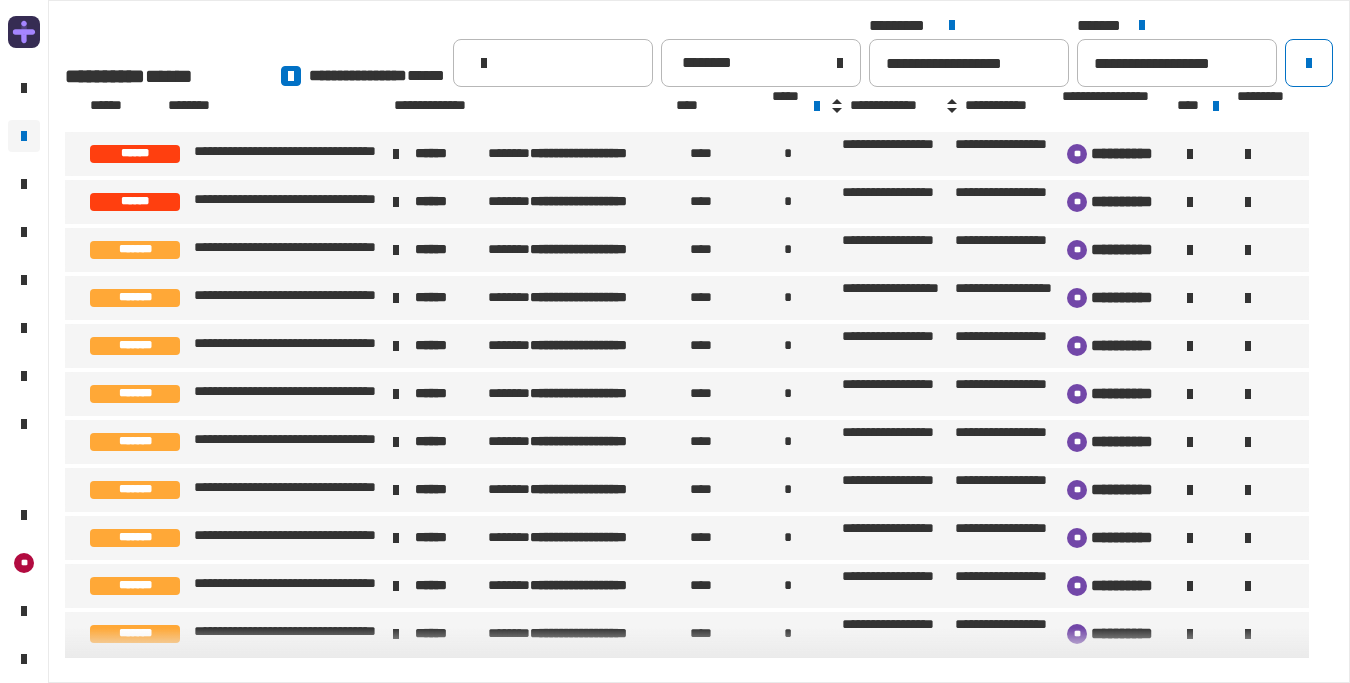 click 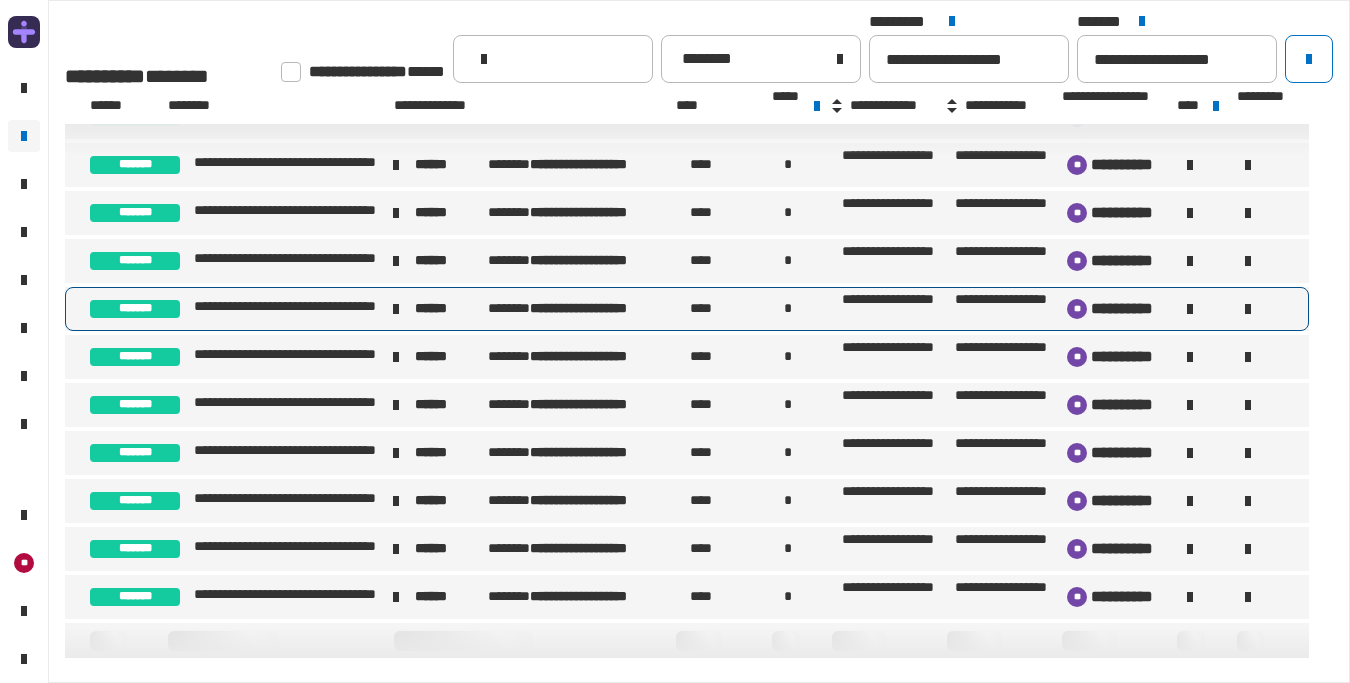 scroll, scrollTop: 454, scrollLeft: 0, axis: vertical 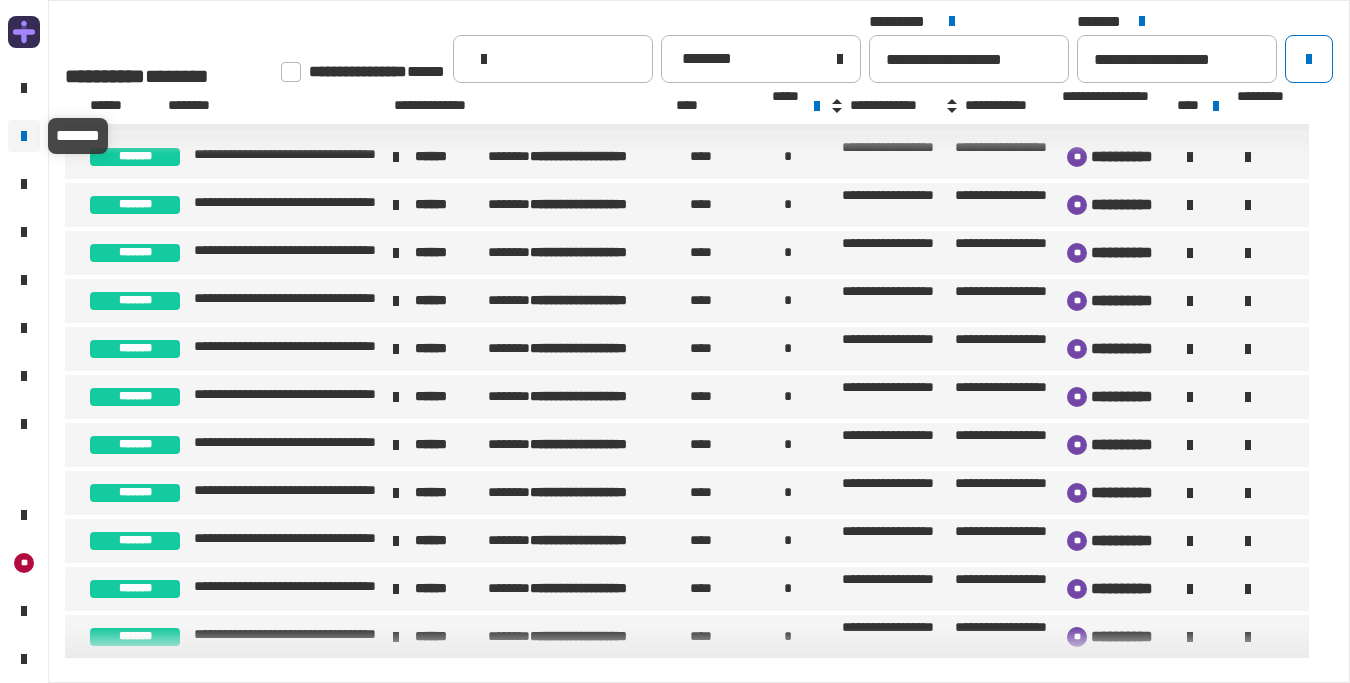 click 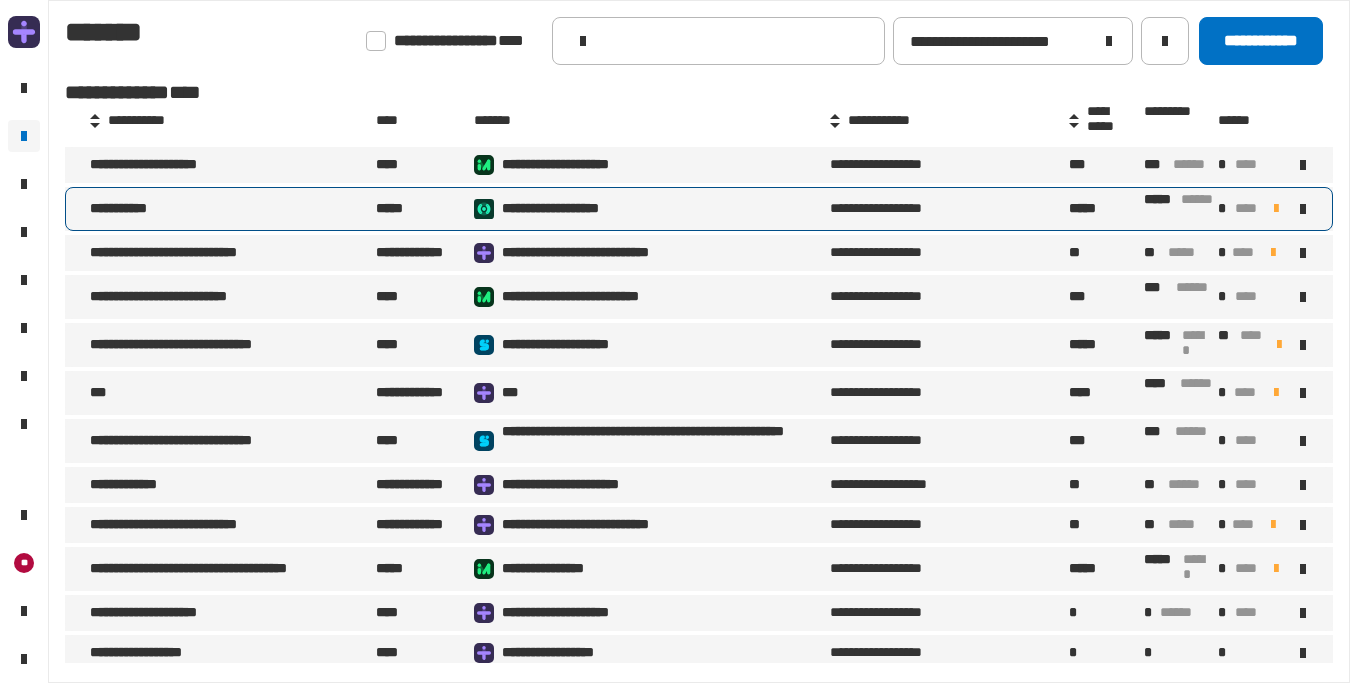 click on "**********" at bounding box center [231, 209] 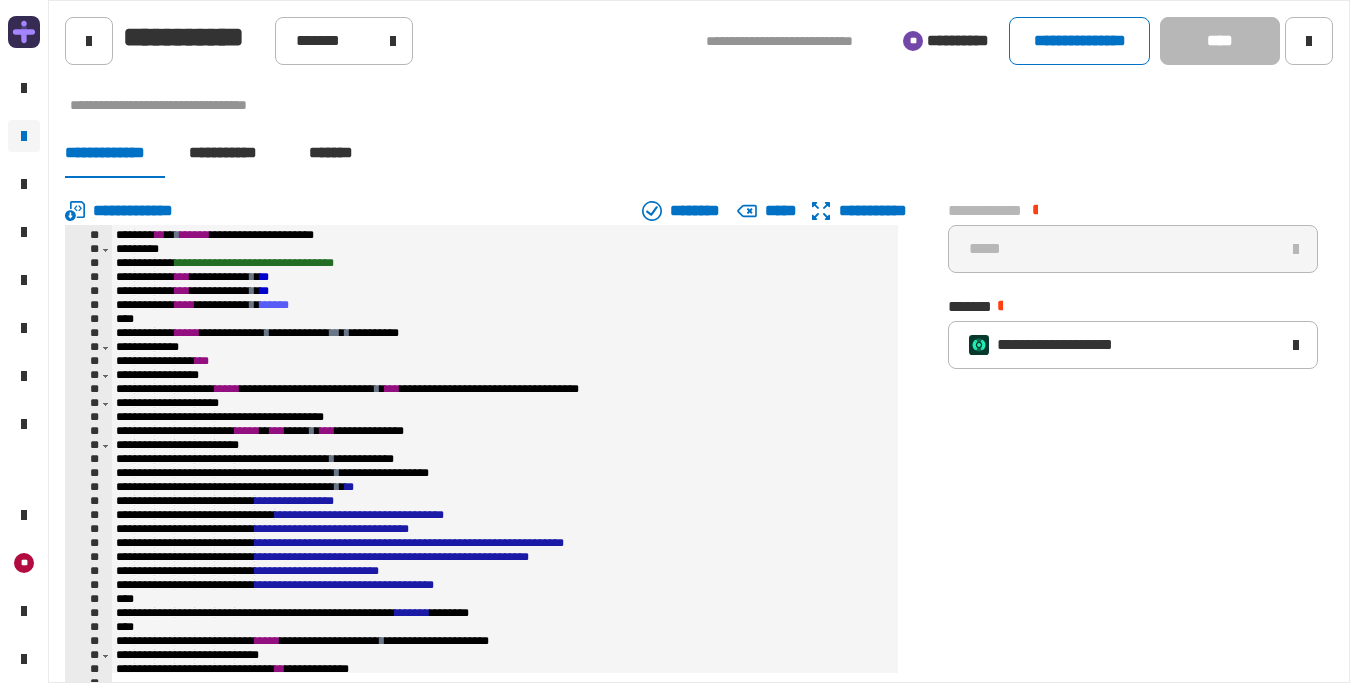scroll, scrollTop: 1080, scrollLeft: 0, axis: vertical 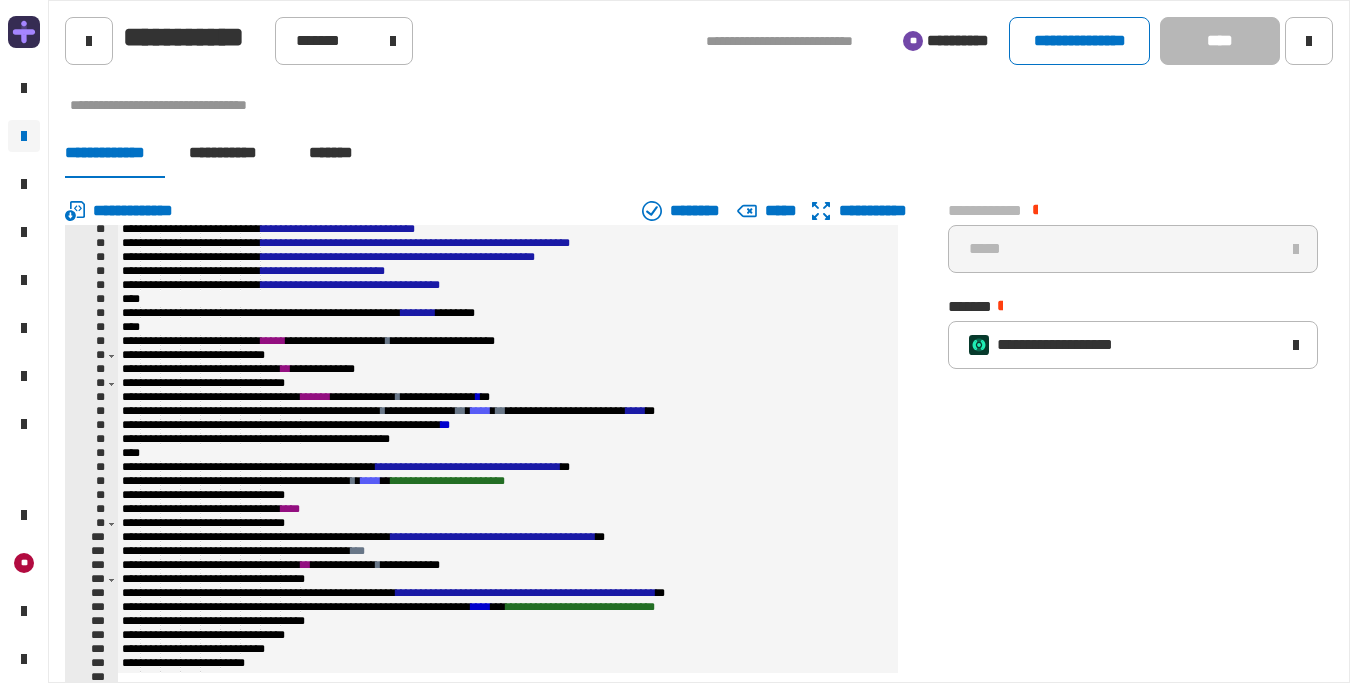 drag, startPoint x: 776, startPoint y: 38, endPoint x: 863, endPoint y: 42, distance: 87.0919 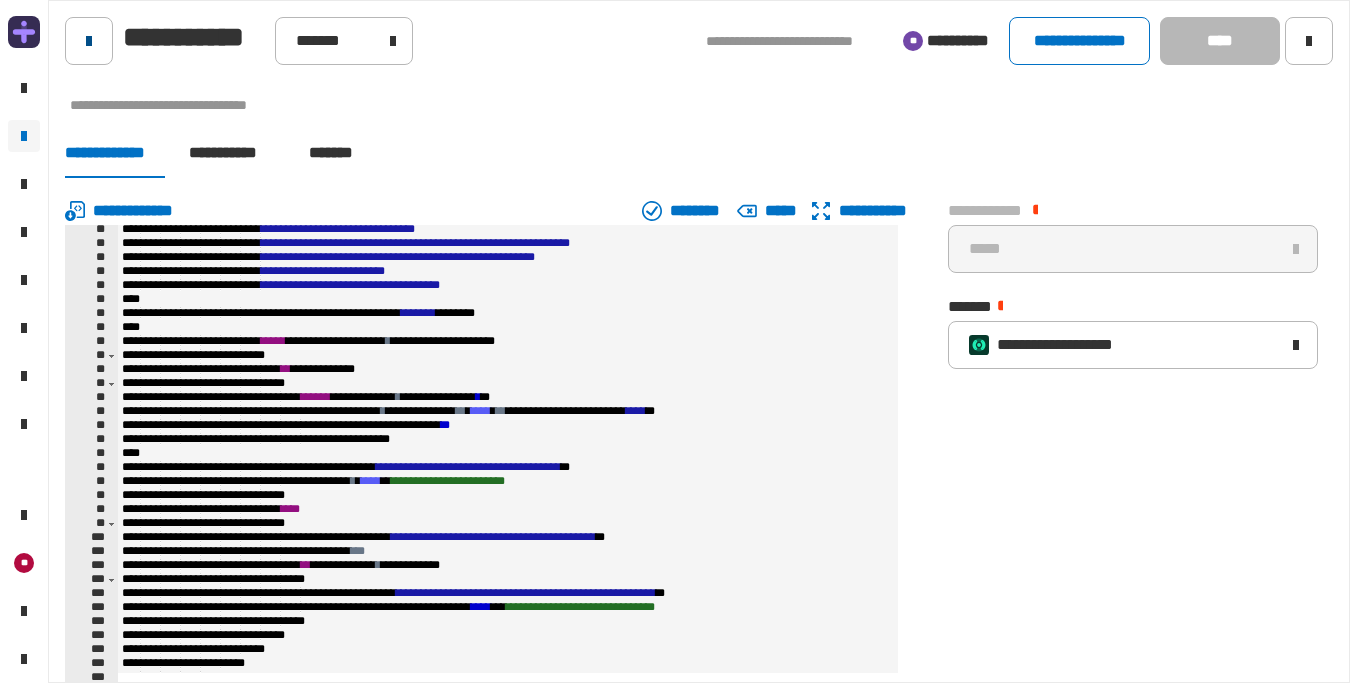 click 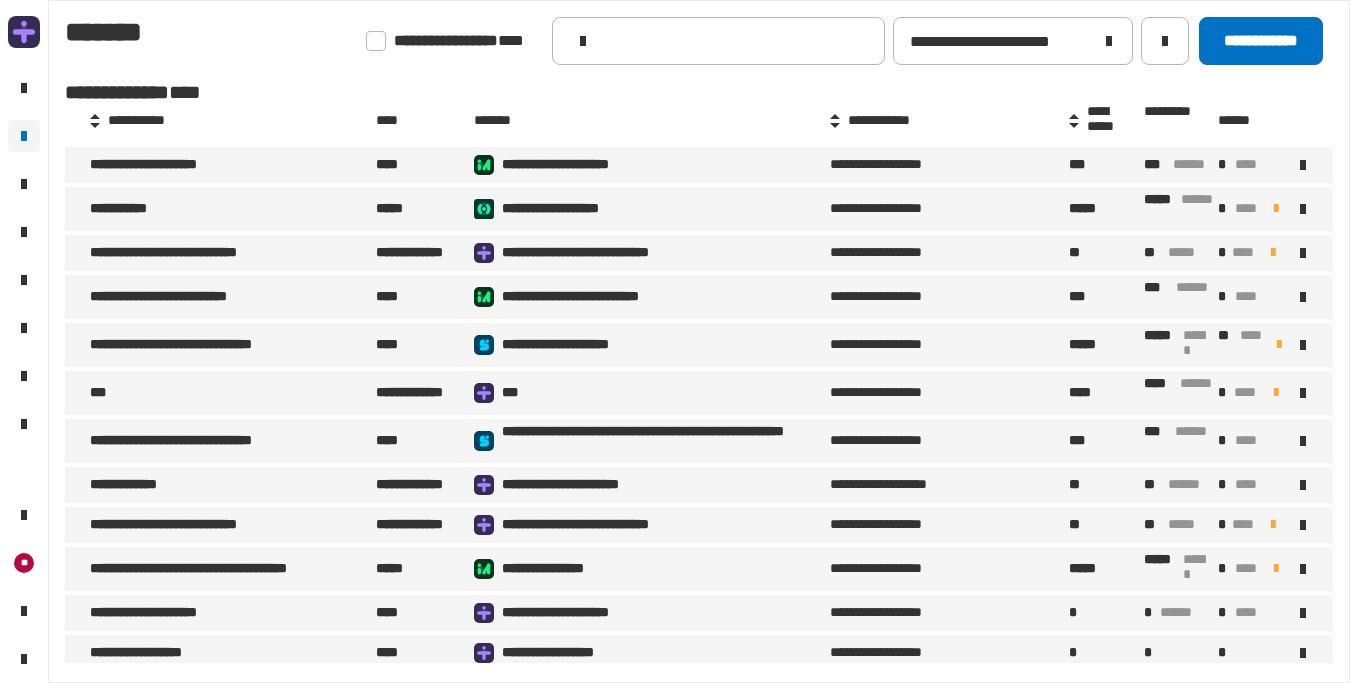 click on "[FIRST] [LAST] [NUMBER] [STREET] [CITY], [STATE] [ZIP] [COUNTRY] [PHONE] [EMAIL] [SSN] [DLN] [PASSPORT] [CC] [DOB] [AGE] [ADDRESS] [CITY] [STATE] [ZIP] [COUNTRY] [PHONE] [EMAIL] [SSN] [DLN] [PASSPORT] [CC] [DOB] [AGE] [ADDRESS] [CITY] [STATE] [ZIP] [COUNTRY] [PHONE] [EMAIL] [SSN] [DLN] [PASSPORT] [CC] [DOB] [AGE] [ADDRESS] [CITY] [STATE] [ZIP] [COUNTRY] [PHONE] [EMAIL] [SSN] [DLN] [PASSPORT] [CC] [DOB] [AGE] [ADDRESS] [CITY] [STATE] [ZIP] [COUNTRY] [PHONE] [EMAIL] [SSN] [DLN] [PASSPORT] [CC] [DOB] [AGE] [ADDRESS] [CITY] [STATE] [ZIP] [COUNTRY] [PHONE] [EMAIL] [SSN] [DLN] [PASSPORT] [CC] [DOB] [AGE]" 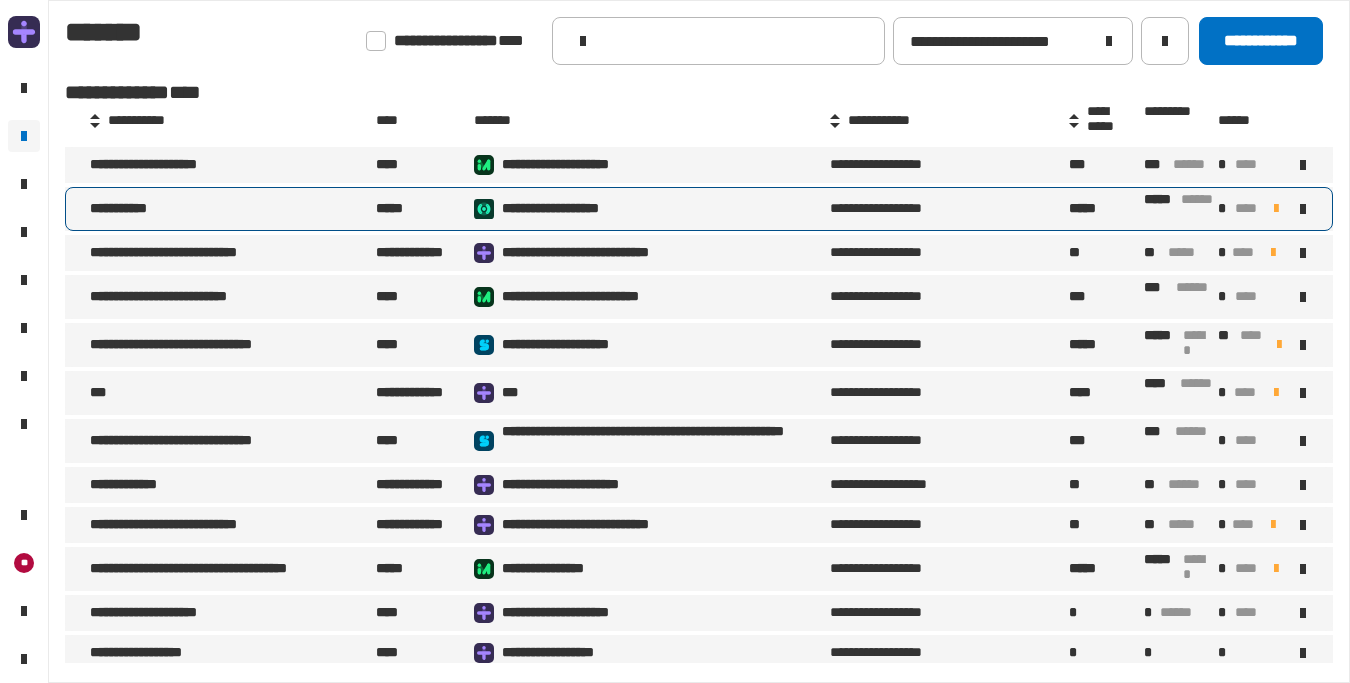 click on "[FIRST] [LAST] [ADDRESS] [CITY] [STATE] [ZIP] [COUNTRY] [PHONE] [EMAIL]" at bounding box center (699, 209) 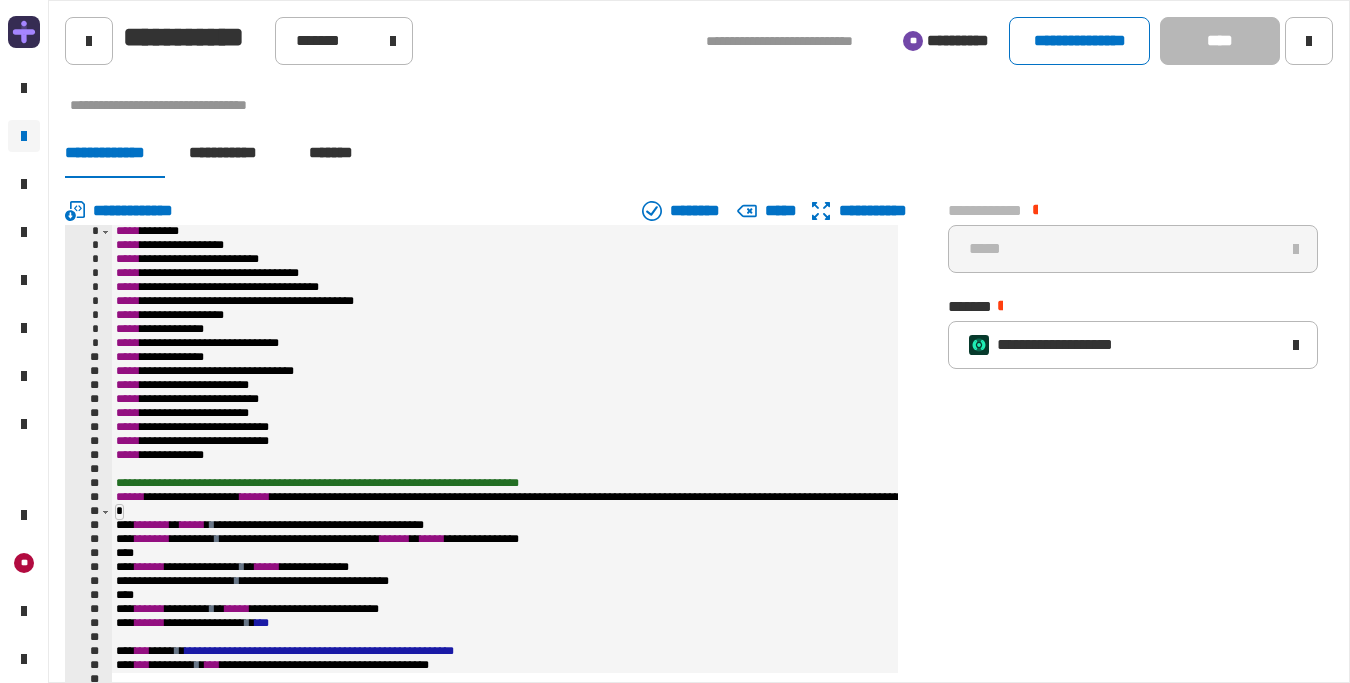 click on "**********" 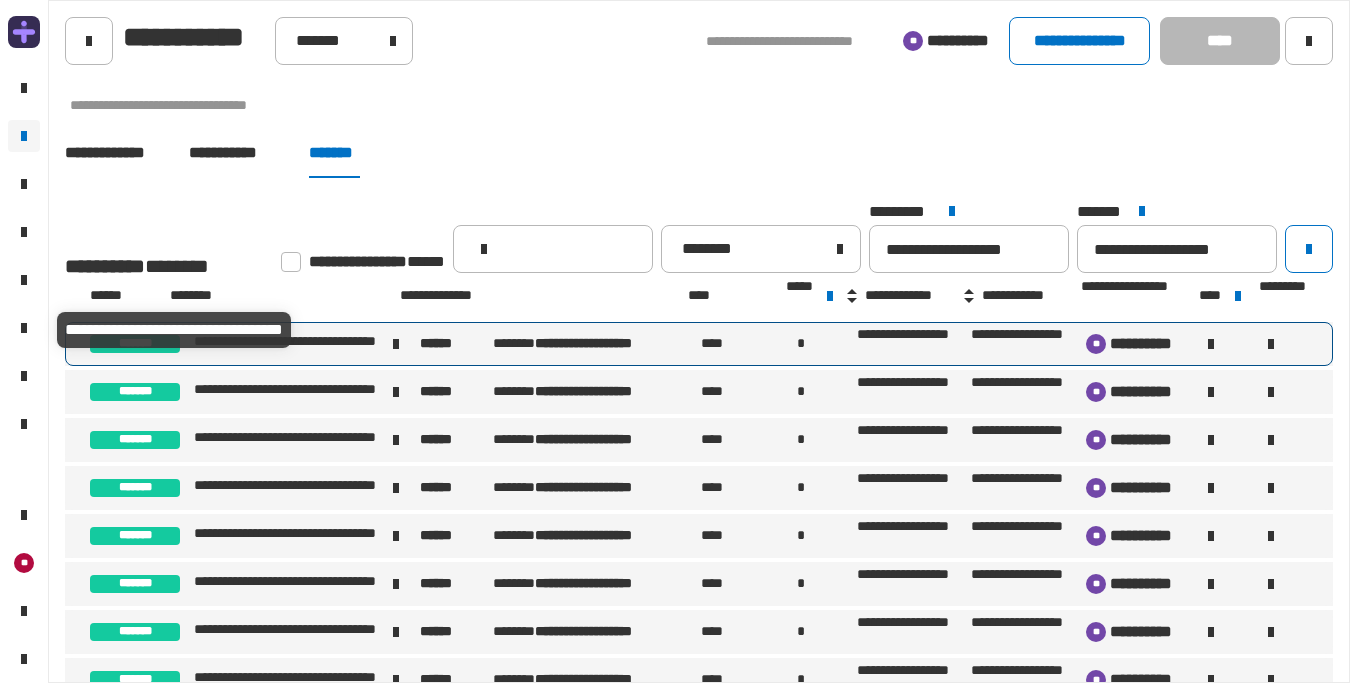 click on "**********" at bounding box center (288, 344) 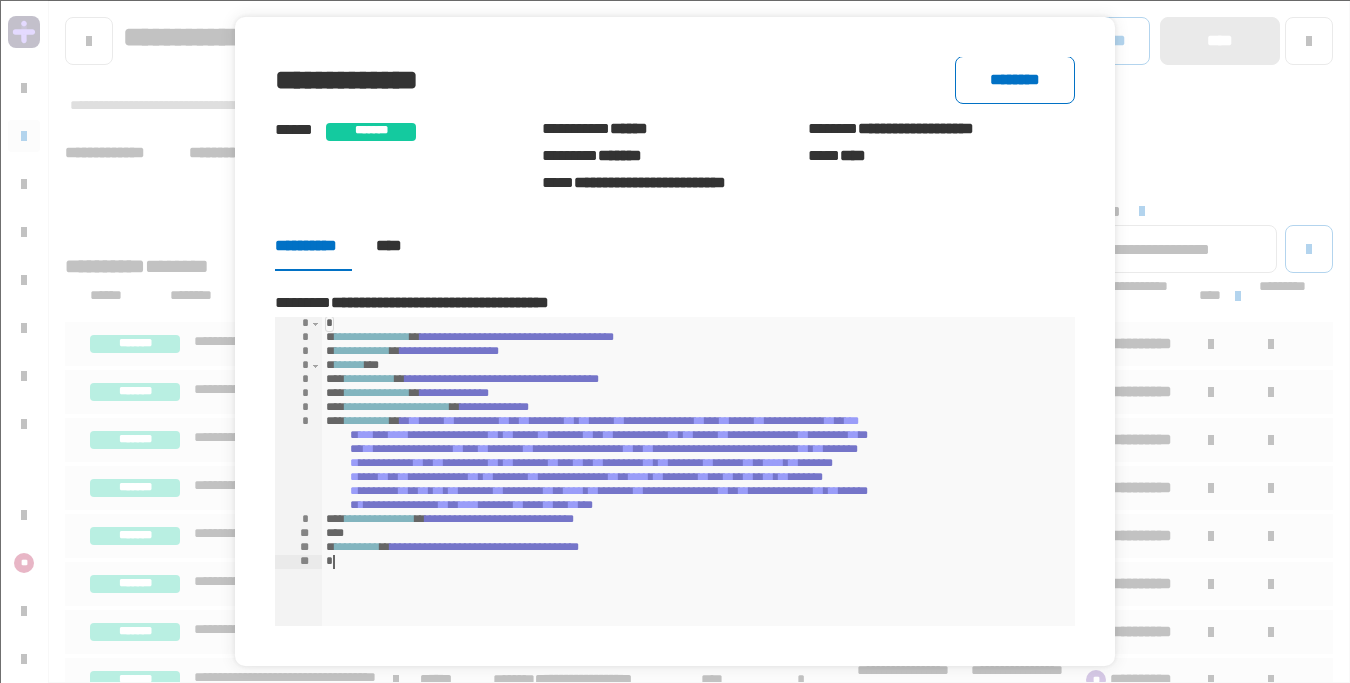 scroll, scrollTop: 0, scrollLeft: 0, axis: both 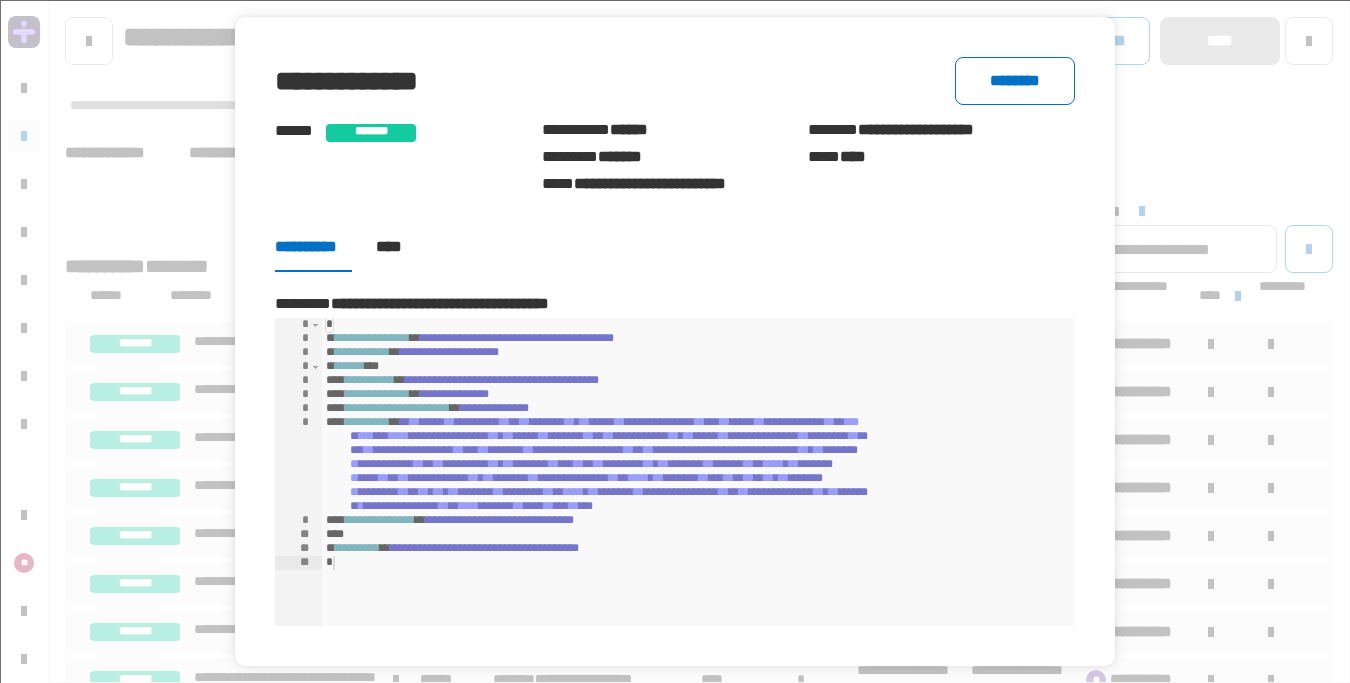 click 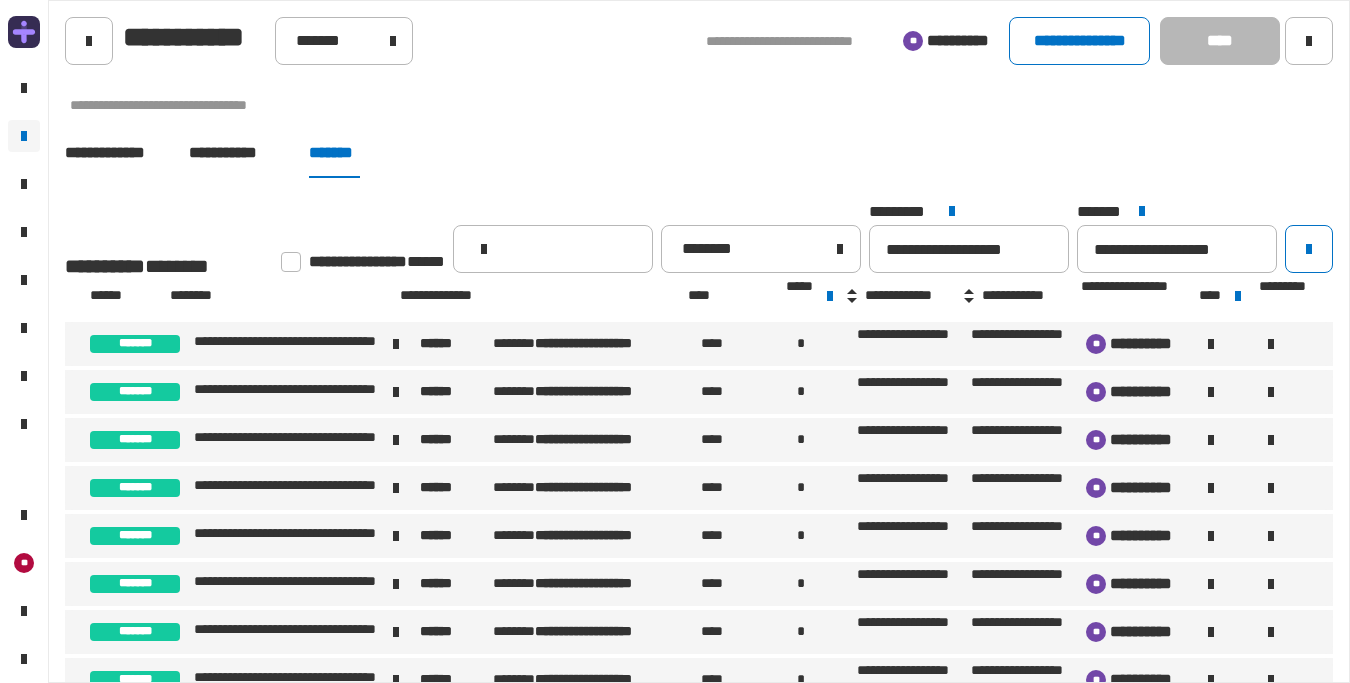 click on "**********" 